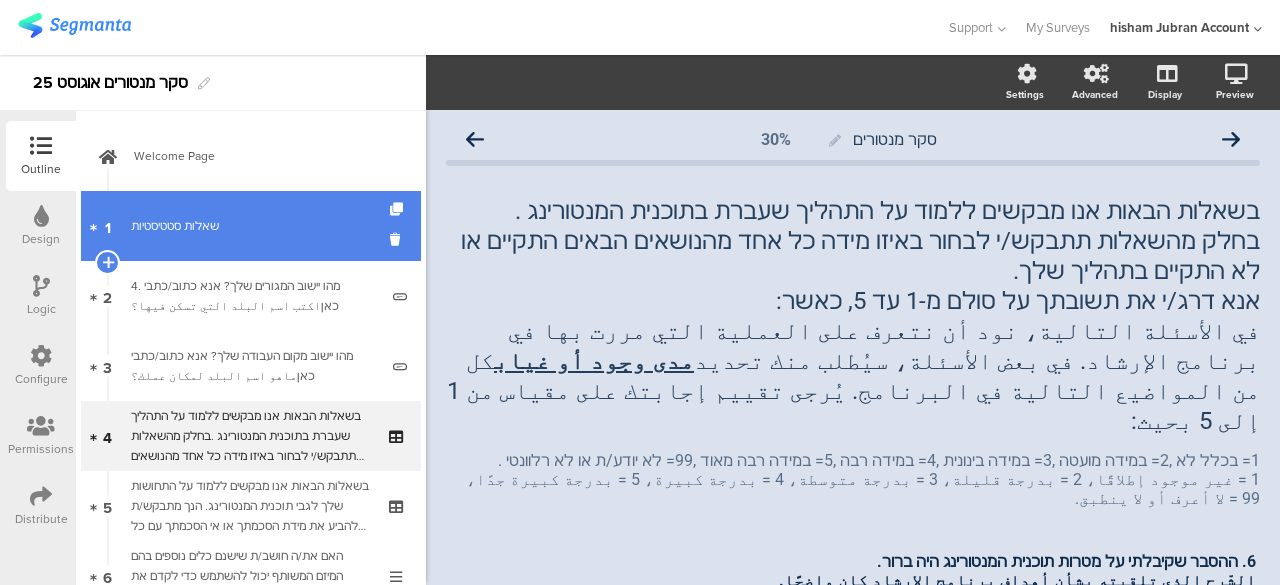 scroll, scrollTop: 0, scrollLeft: 0, axis: both 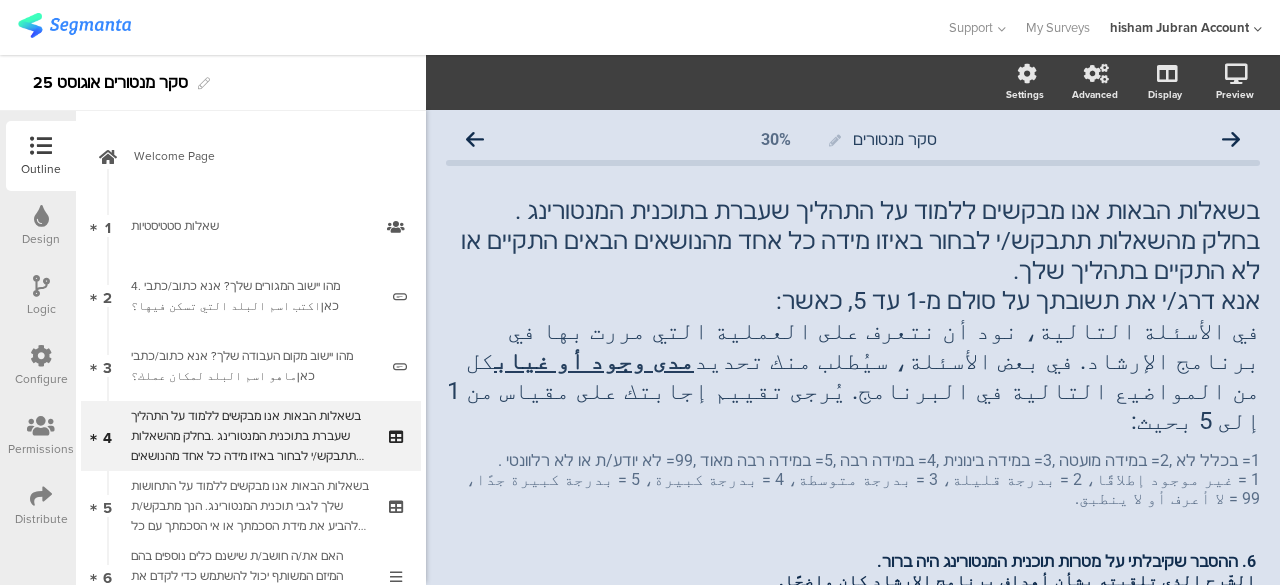 click at bounding box center (41, 496) 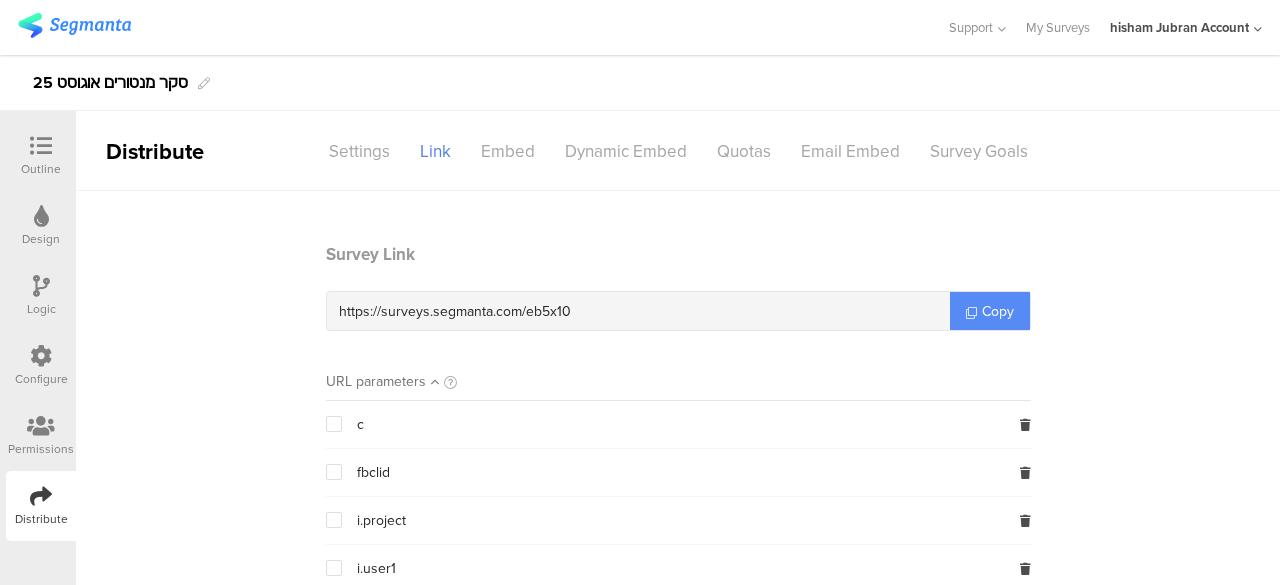 click on "Copy" at bounding box center [998, 311] 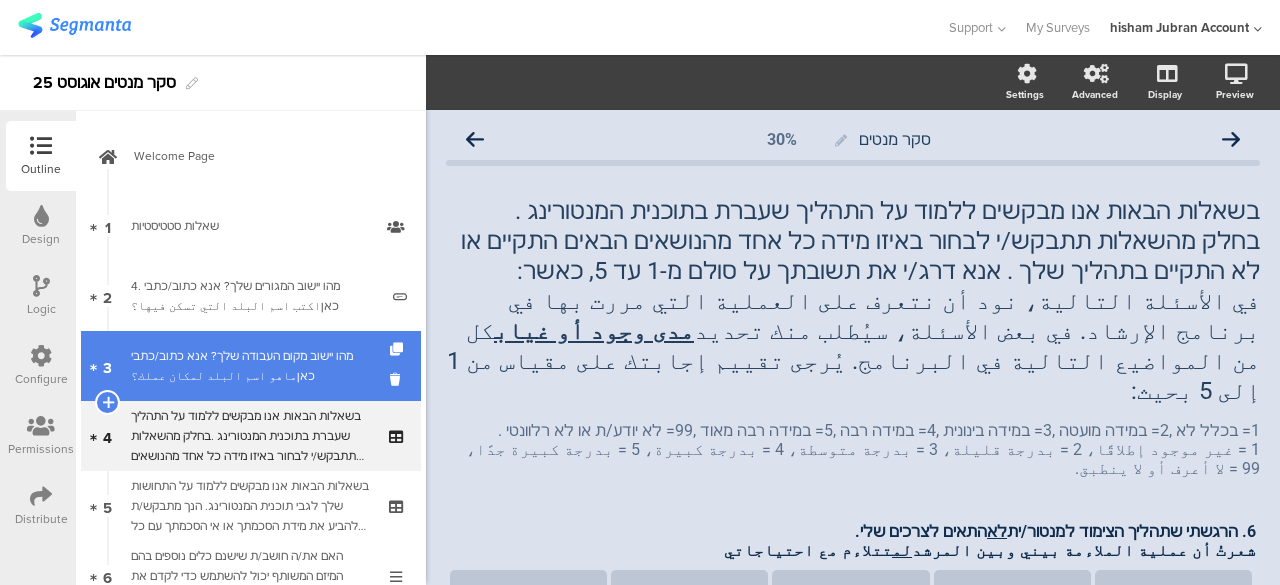 scroll, scrollTop: 0, scrollLeft: 0, axis: both 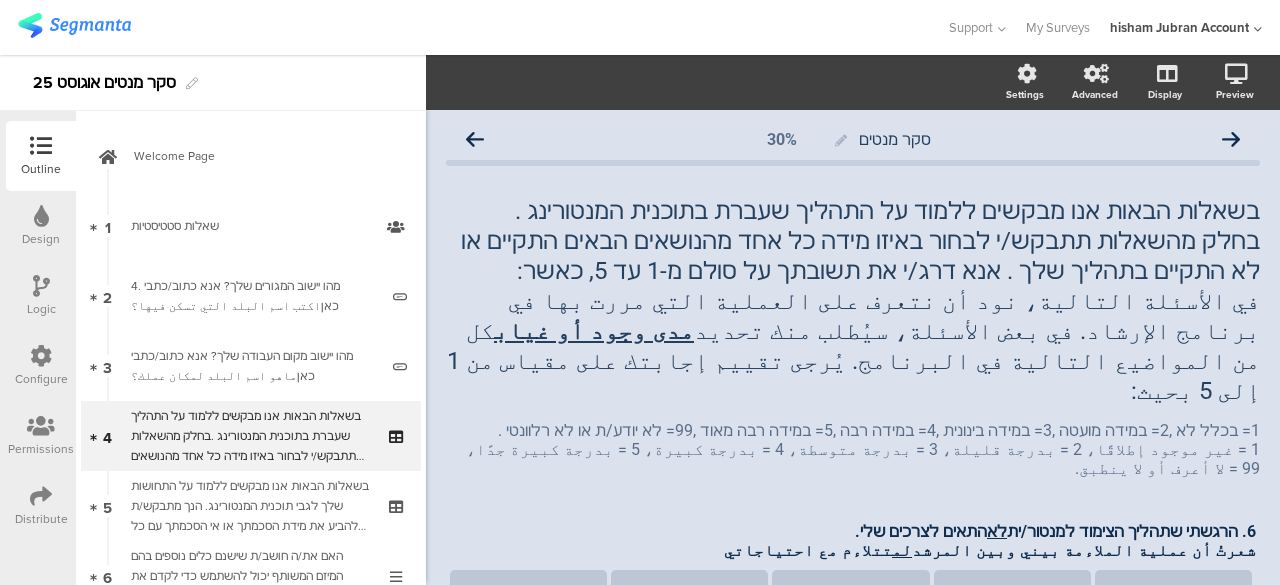 click at bounding box center (41, 496) 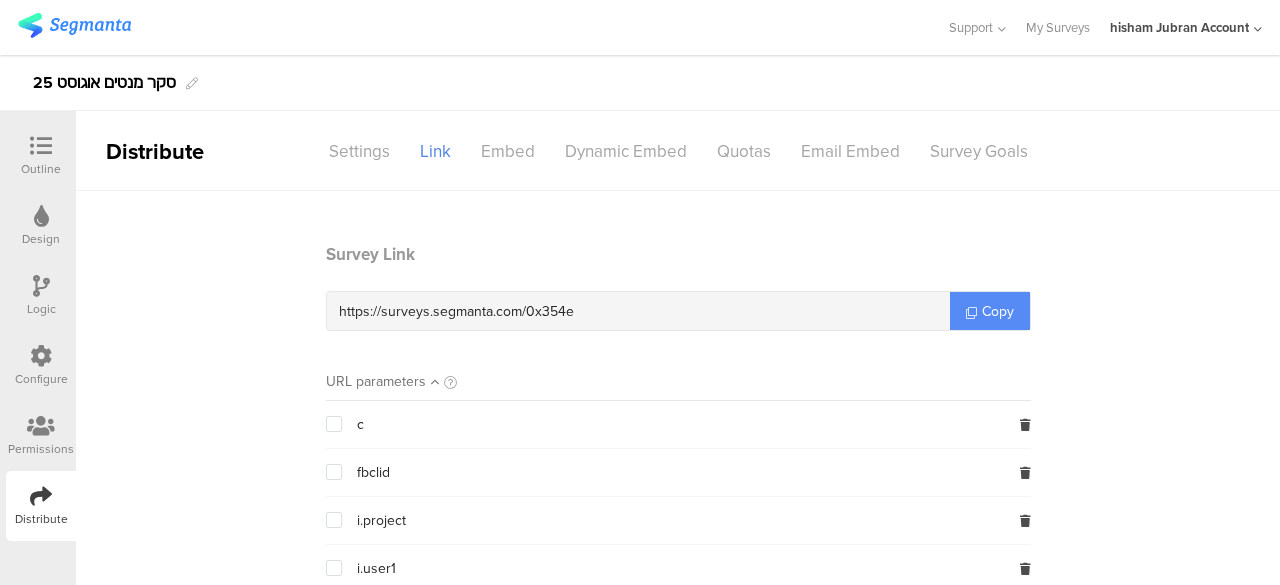 click on "Copy" at bounding box center [998, 311] 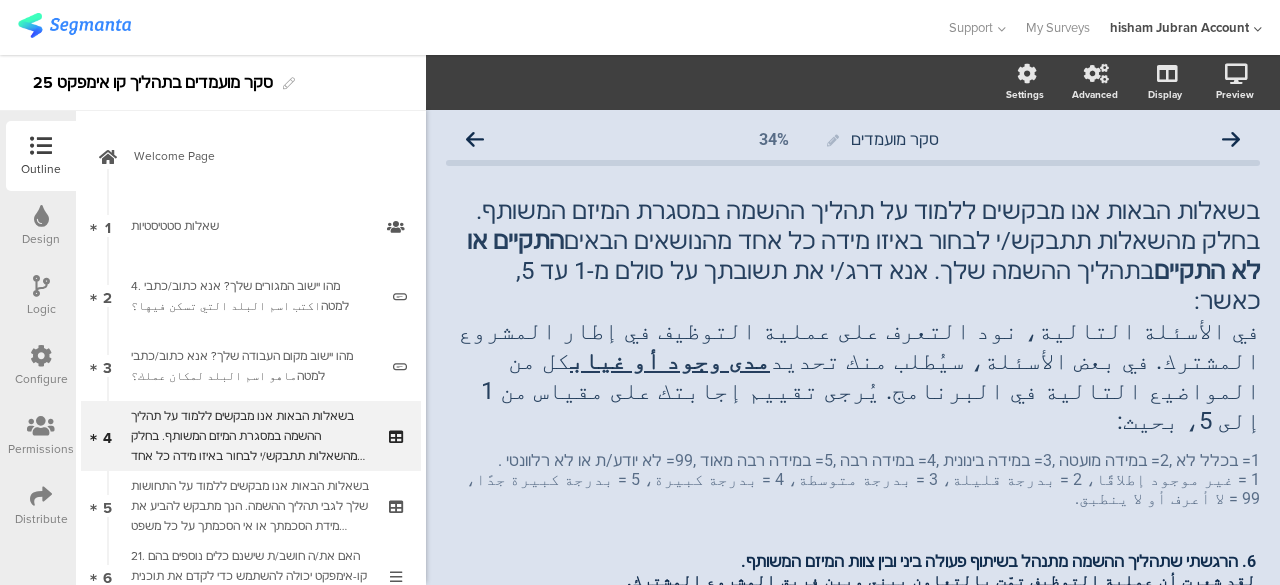 scroll, scrollTop: 0, scrollLeft: 0, axis: both 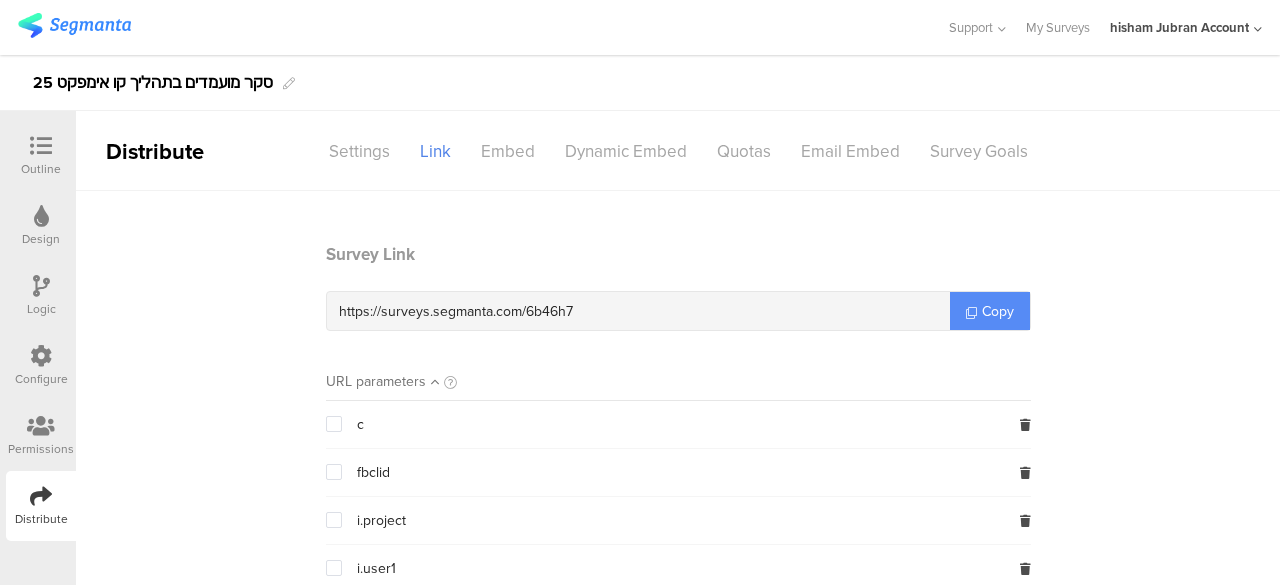 click on "Copy" at bounding box center (998, 311) 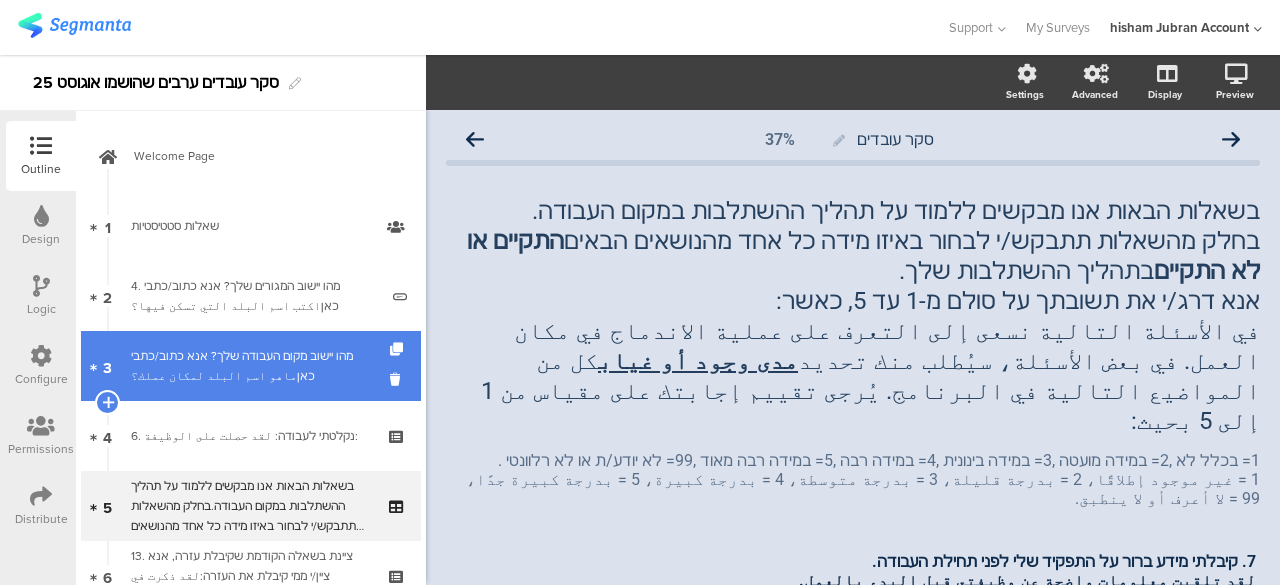 scroll, scrollTop: 0, scrollLeft: 0, axis: both 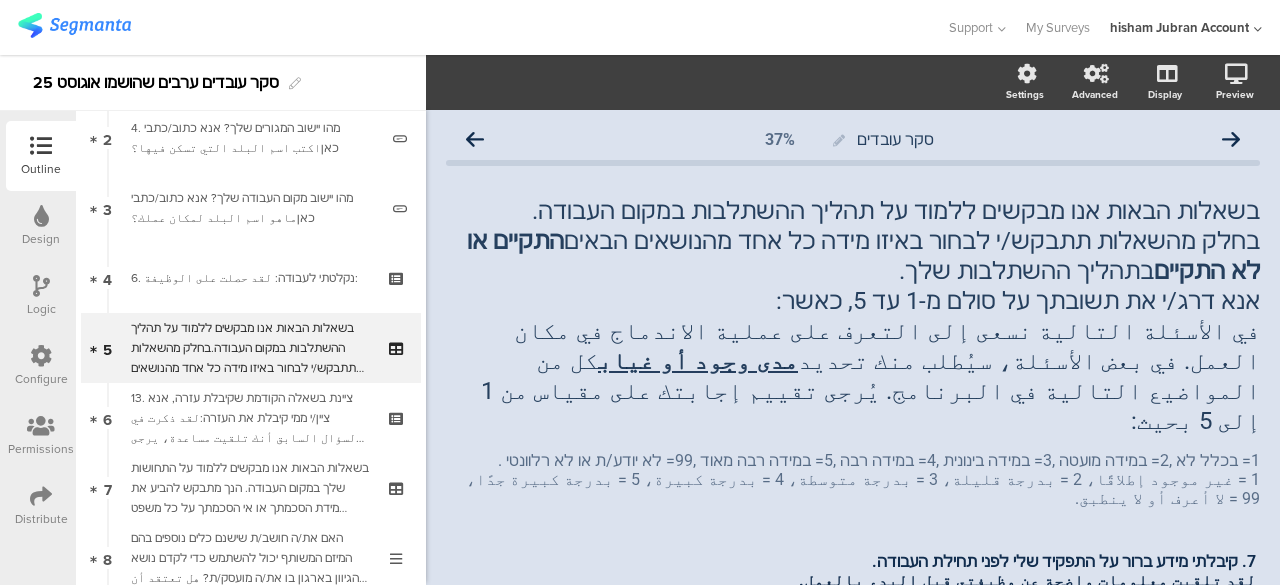 click on "Distribute" at bounding box center [41, 506] 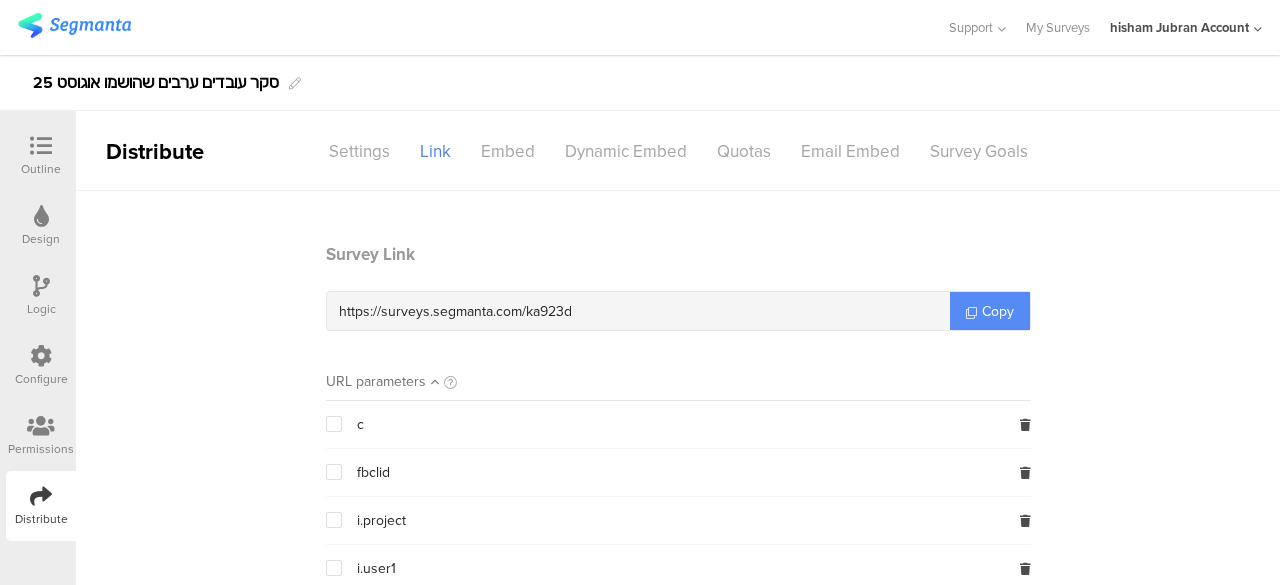 click on "Copy" at bounding box center (990, 311) 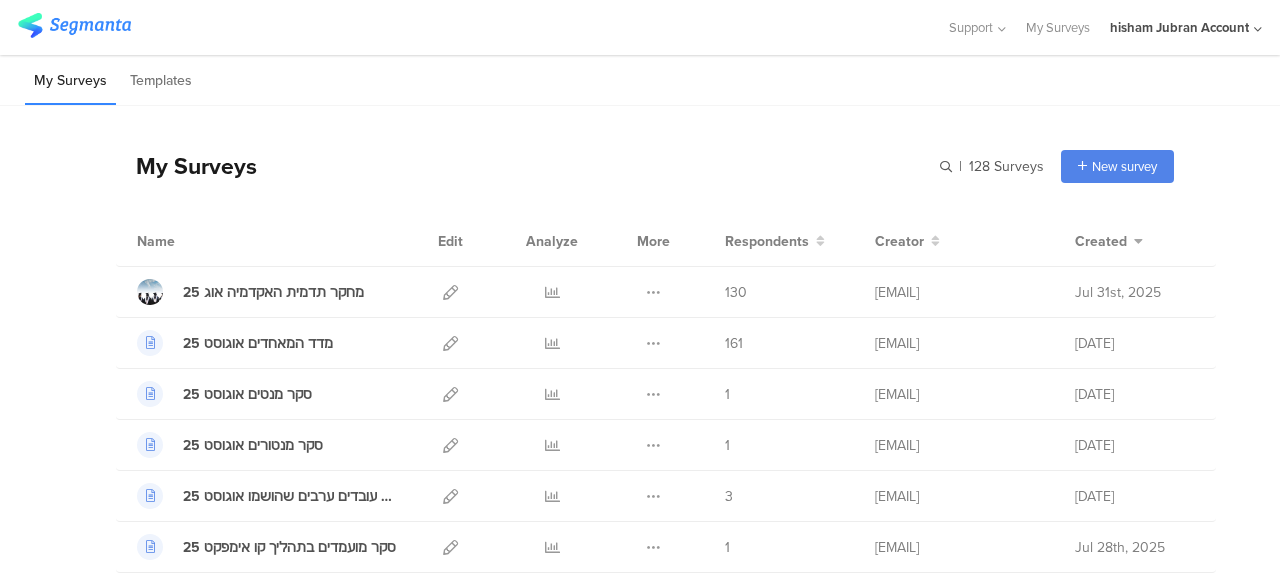 scroll, scrollTop: 0, scrollLeft: 0, axis: both 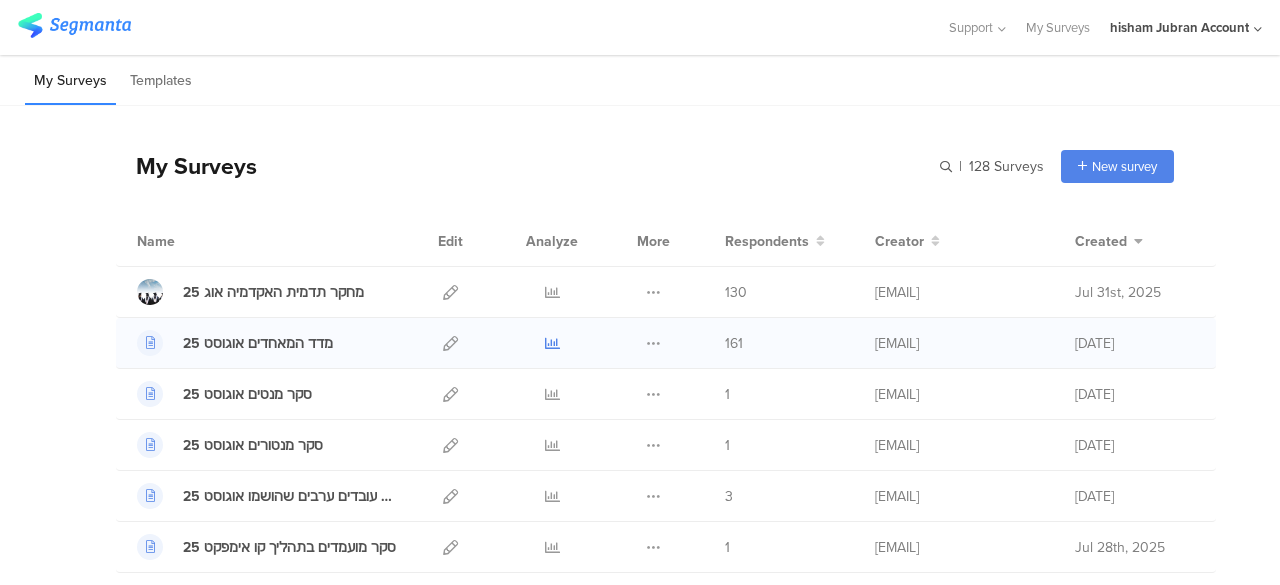 click at bounding box center (552, 343) 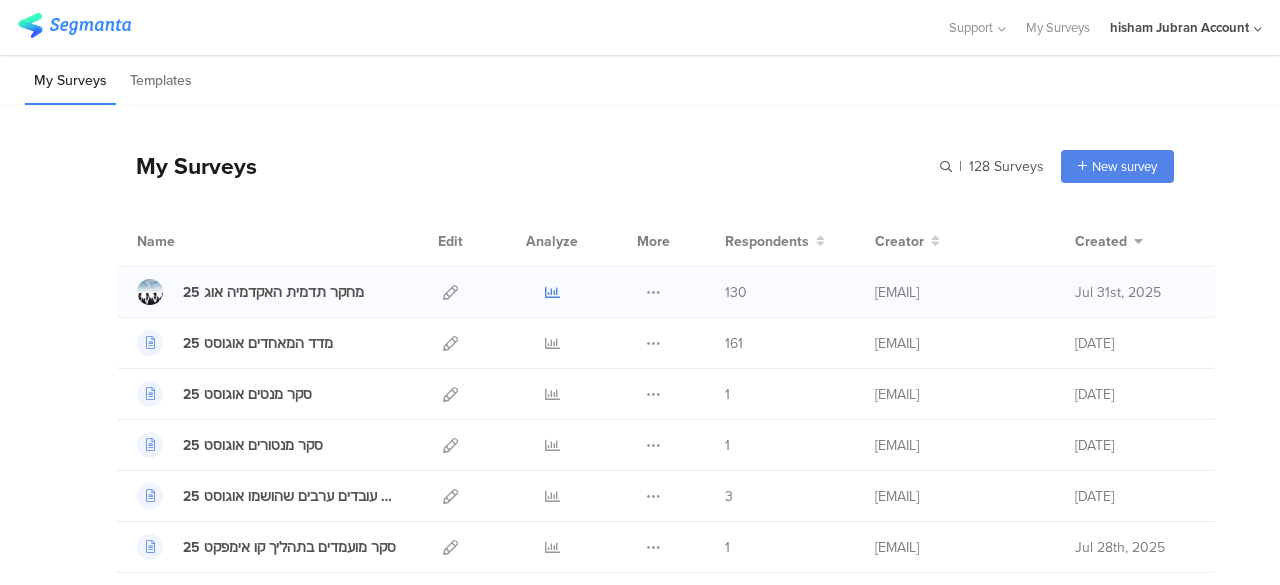 click at bounding box center (552, 292) 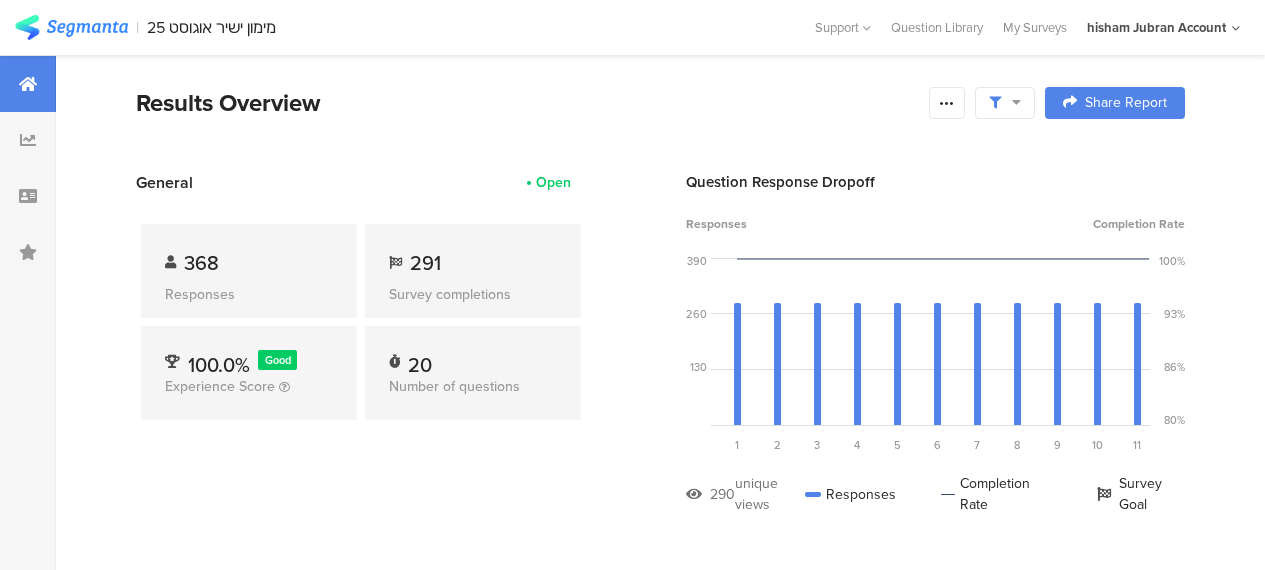 scroll, scrollTop: 0, scrollLeft: 0, axis: both 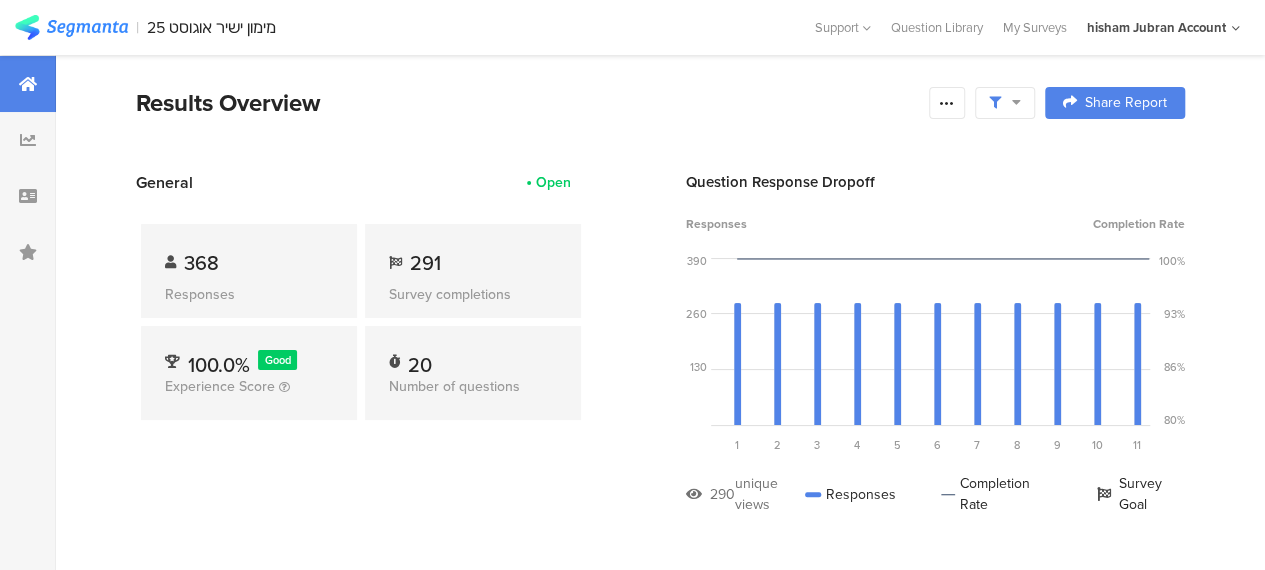 click on "Results Overview" at bounding box center [527, 103] 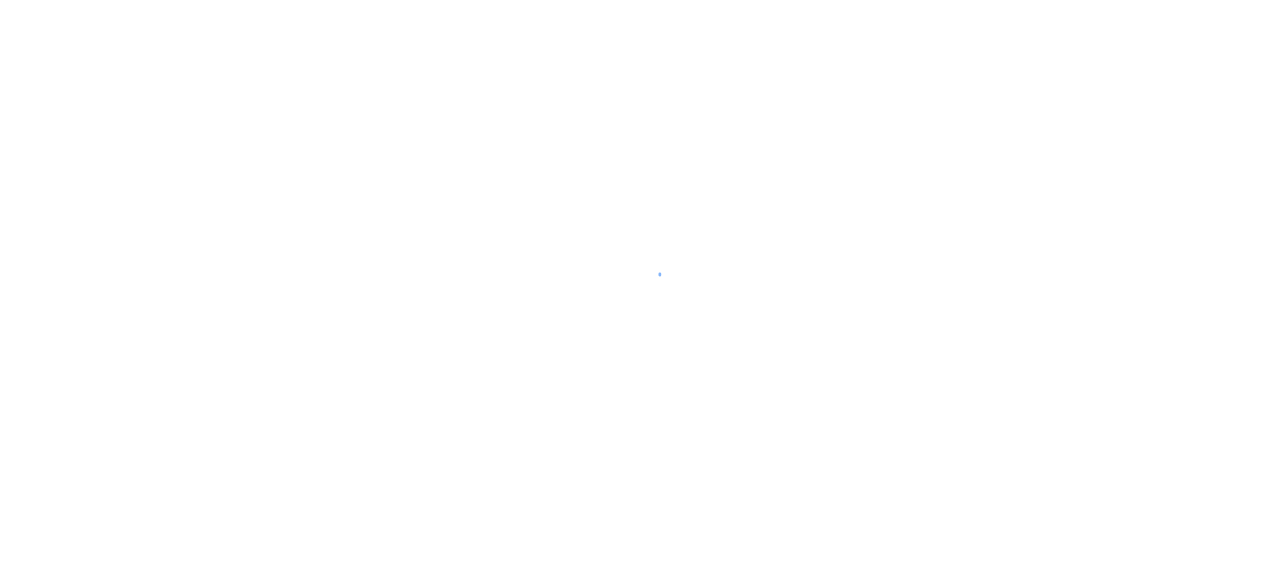scroll, scrollTop: 0, scrollLeft: 0, axis: both 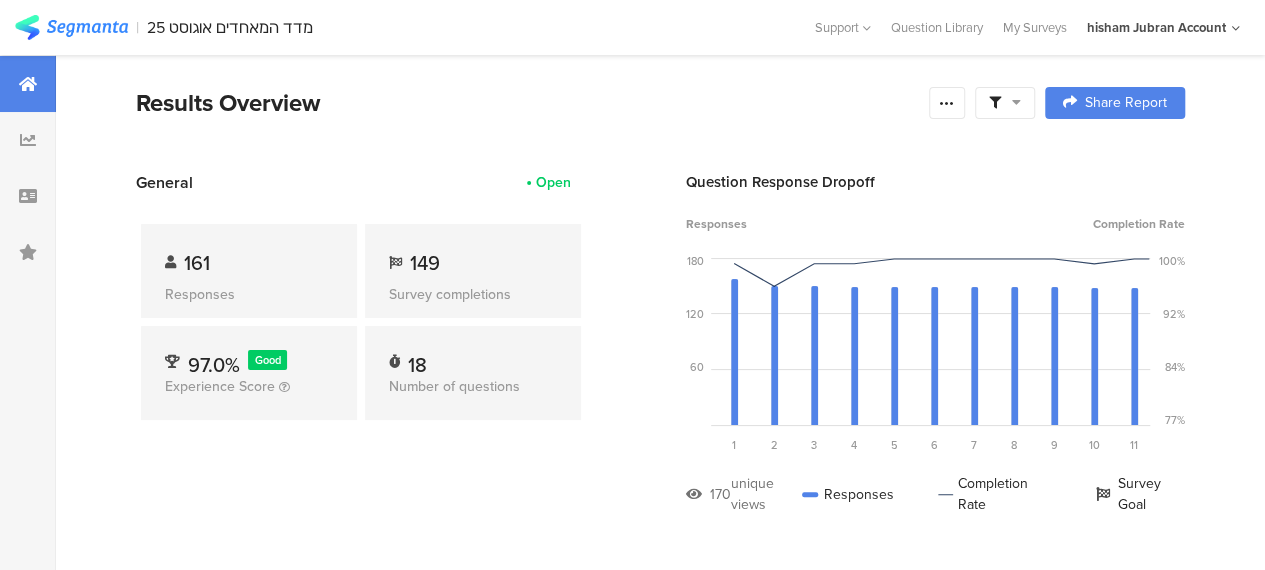 click at bounding box center [1005, 103] 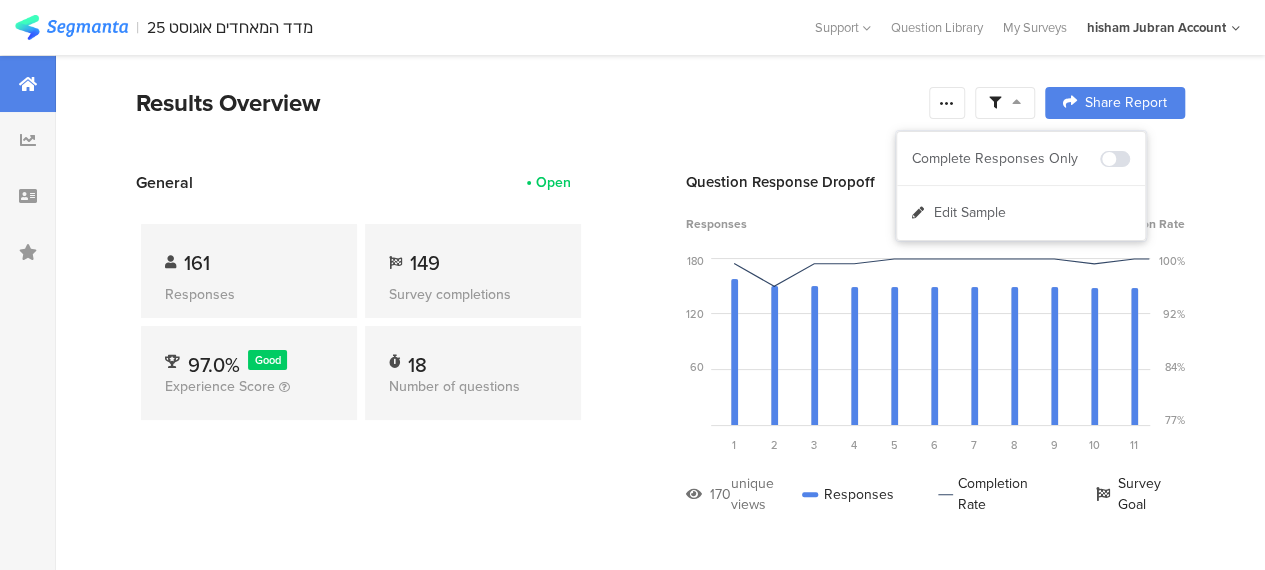 click on "Complete Responses Only" at bounding box center (1006, 159) 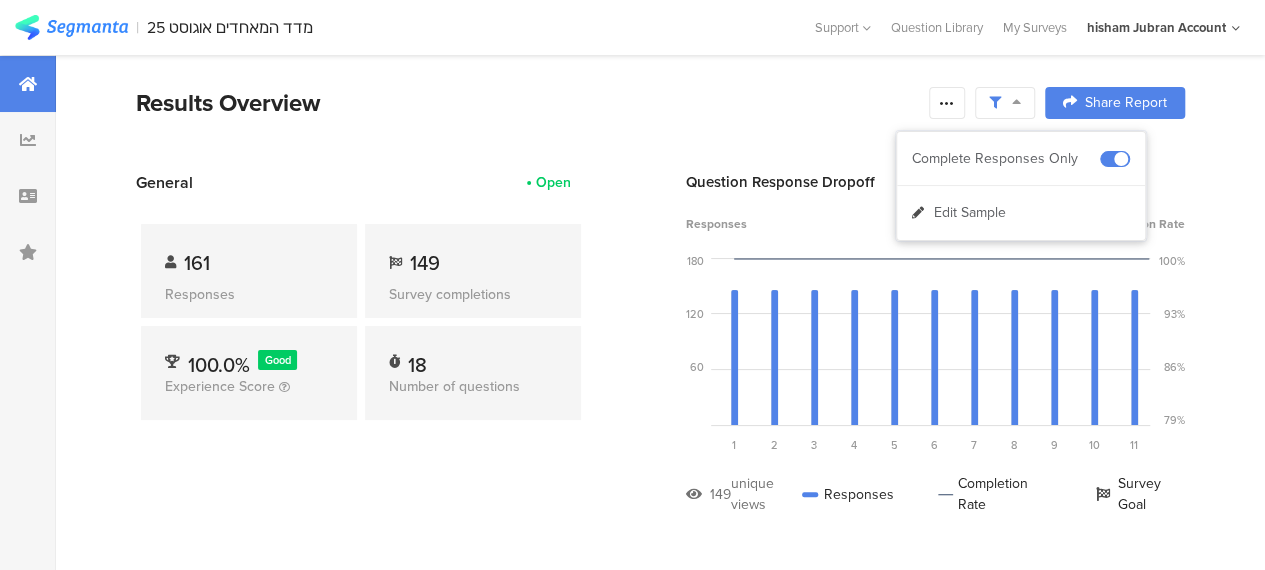 click on "161   Responses     149   Survey completions     100.0%   Good   Experience Score
18
Number of questions" at bounding box center (361, 326) 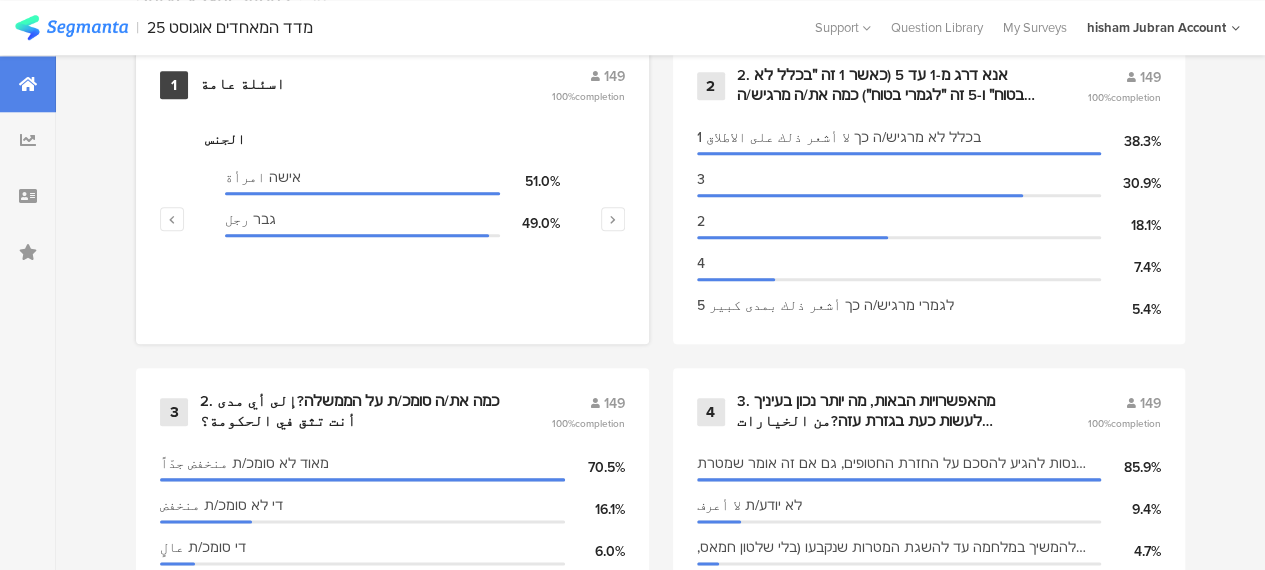 scroll, scrollTop: 800, scrollLeft: 0, axis: vertical 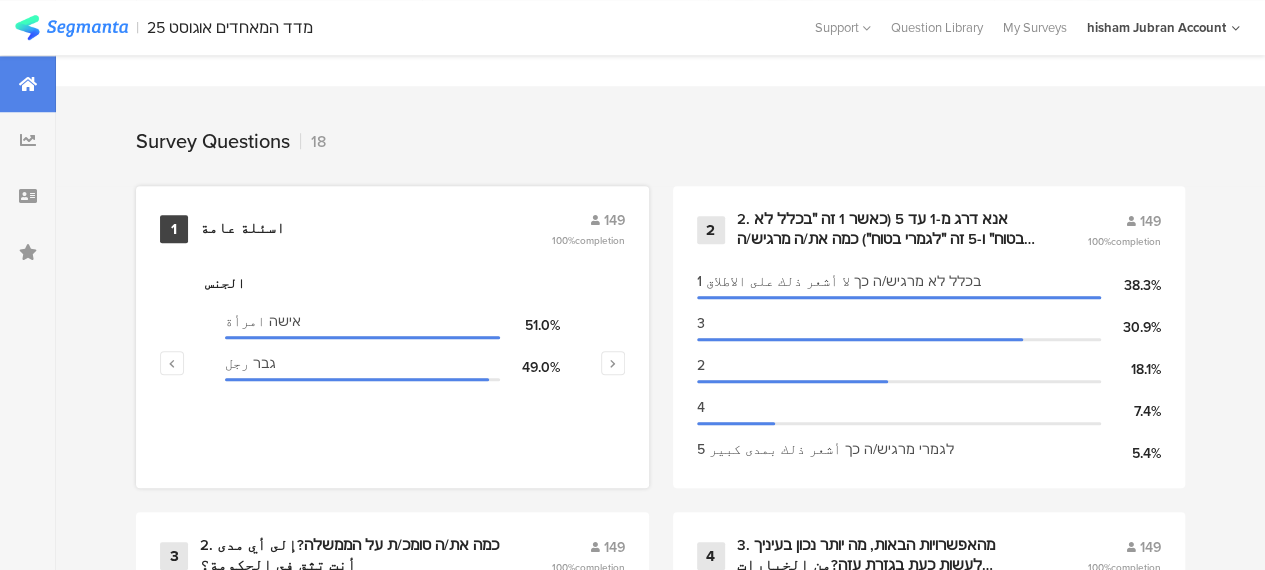 click on "اسئلة عامة" at bounding box center (242, 229) 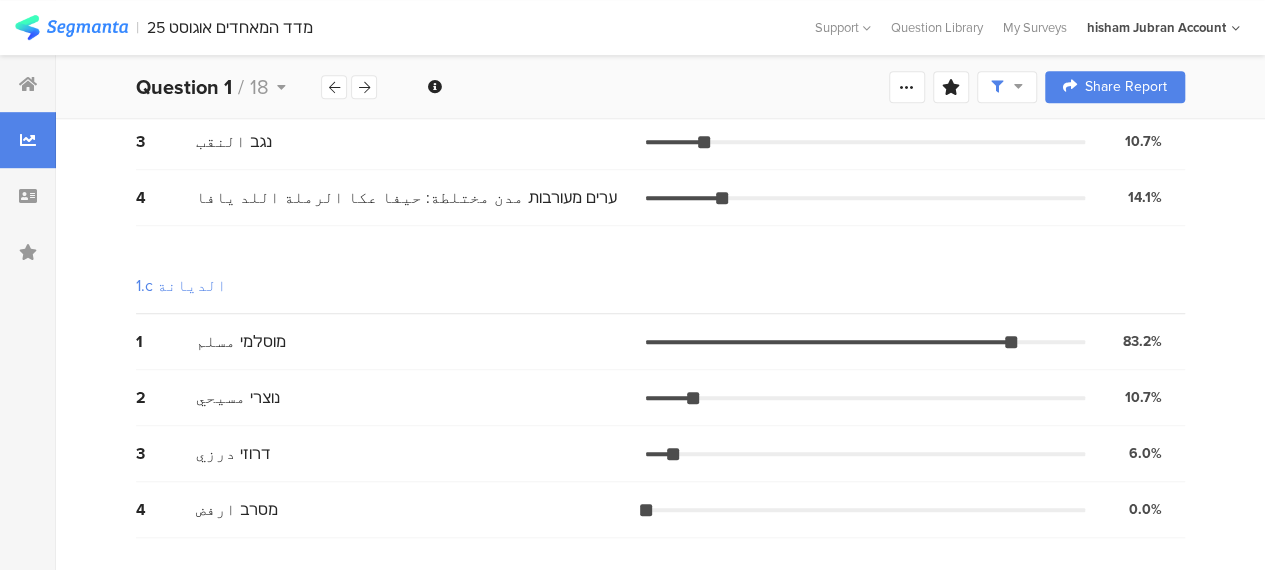 scroll, scrollTop: 600, scrollLeft: 0, axis: vertical 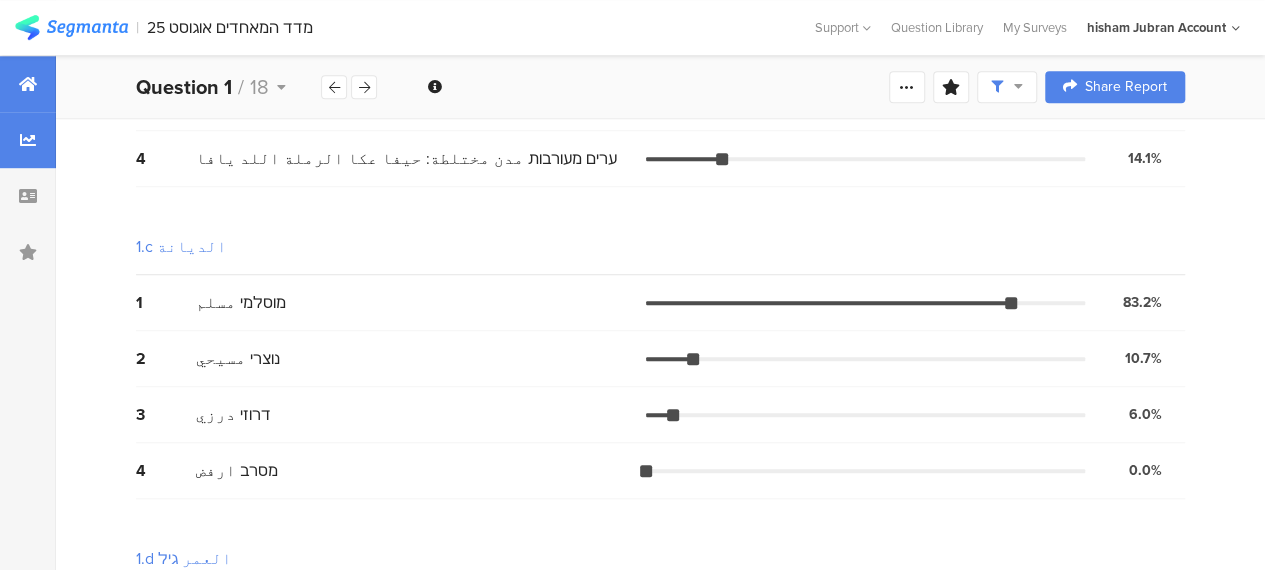 click at bounding box center [28, 84] 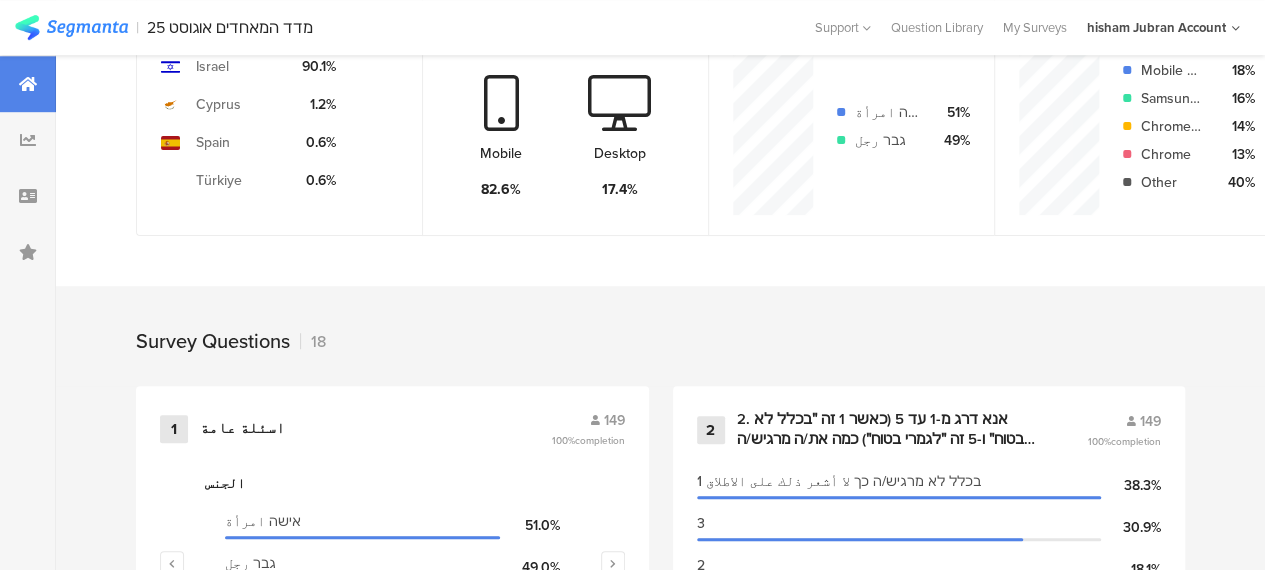 scroll, scrollTop: 0, scrollLeft: 0, axis: both 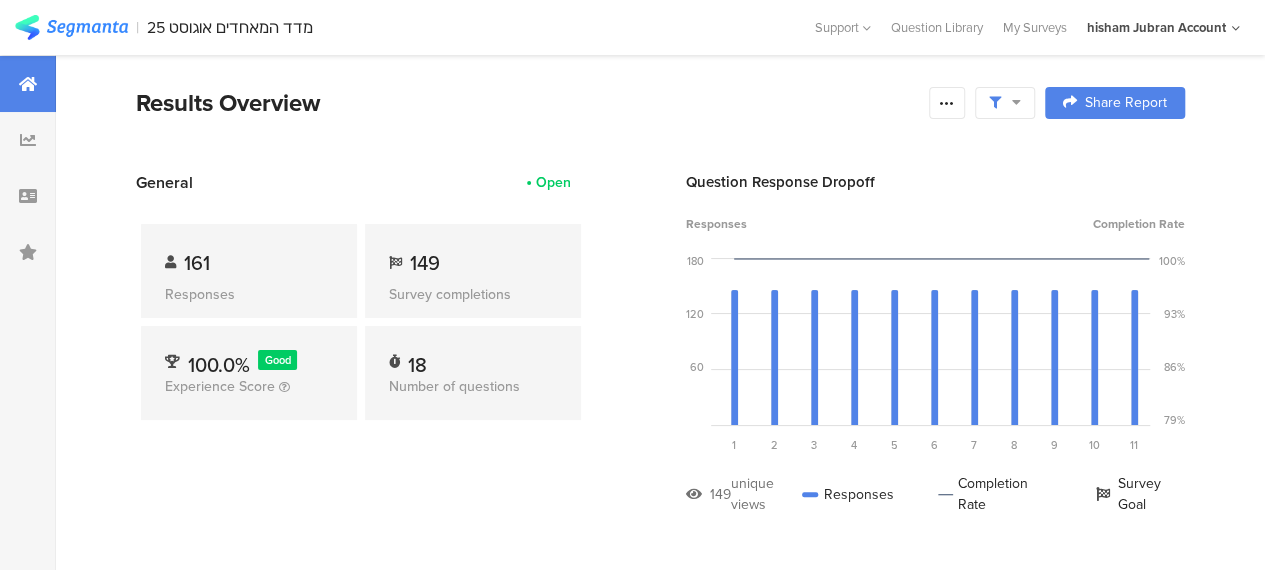 click on "Results Overview" at bounding box center [527, 103] 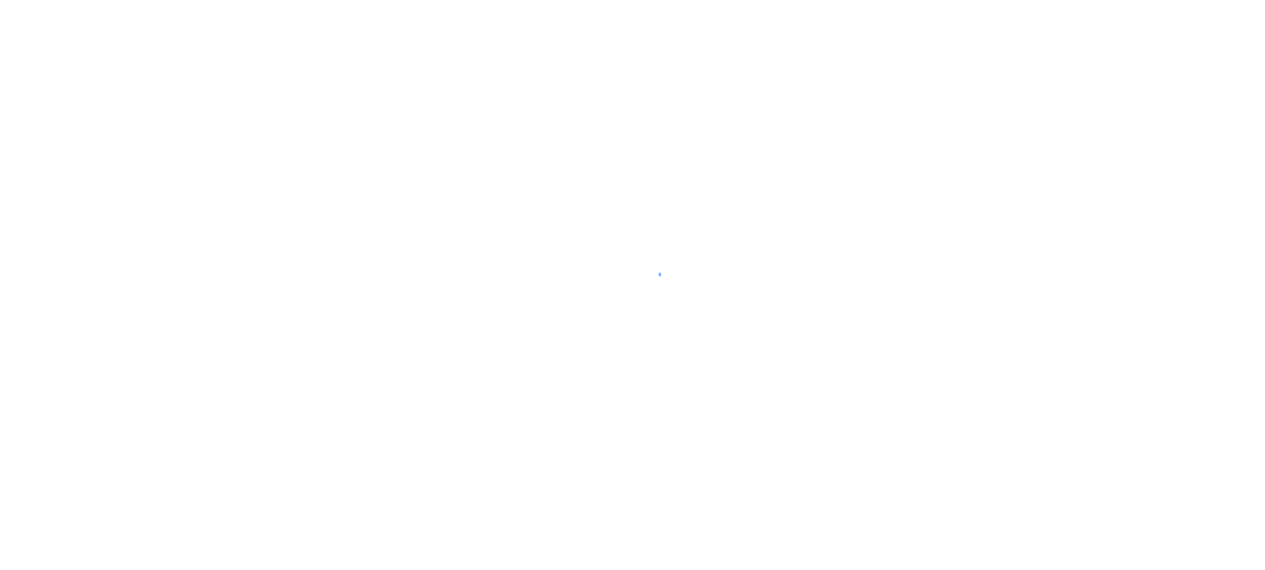 scroll, scrollTop: 0, scrollLeft: 0, axis: both 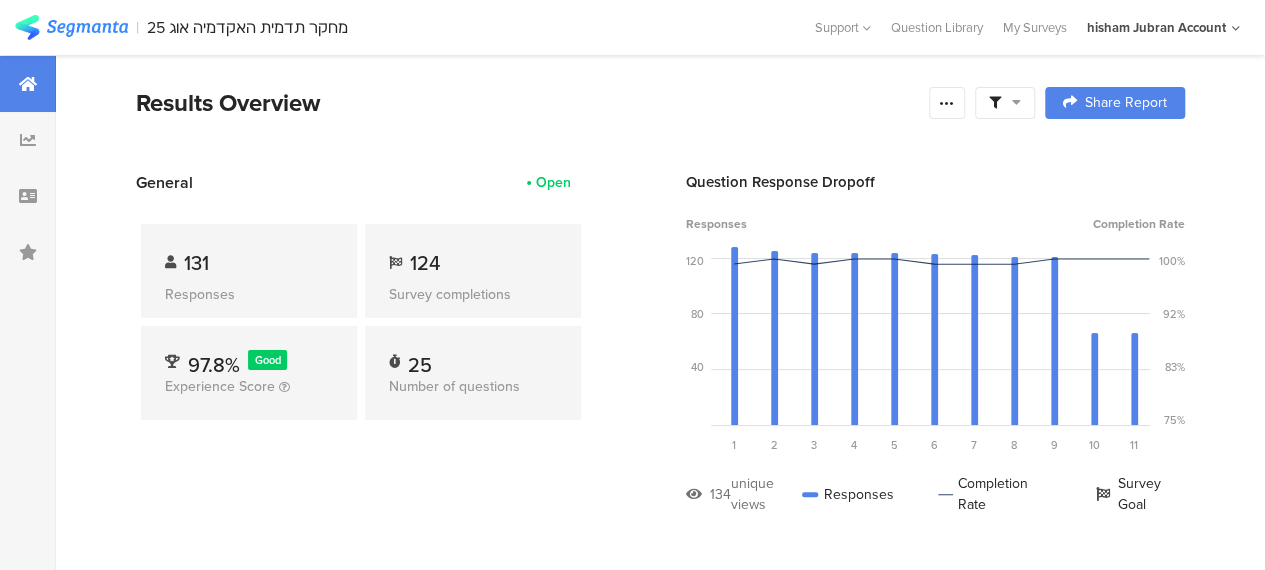 click at bounding box center (1005, 103) 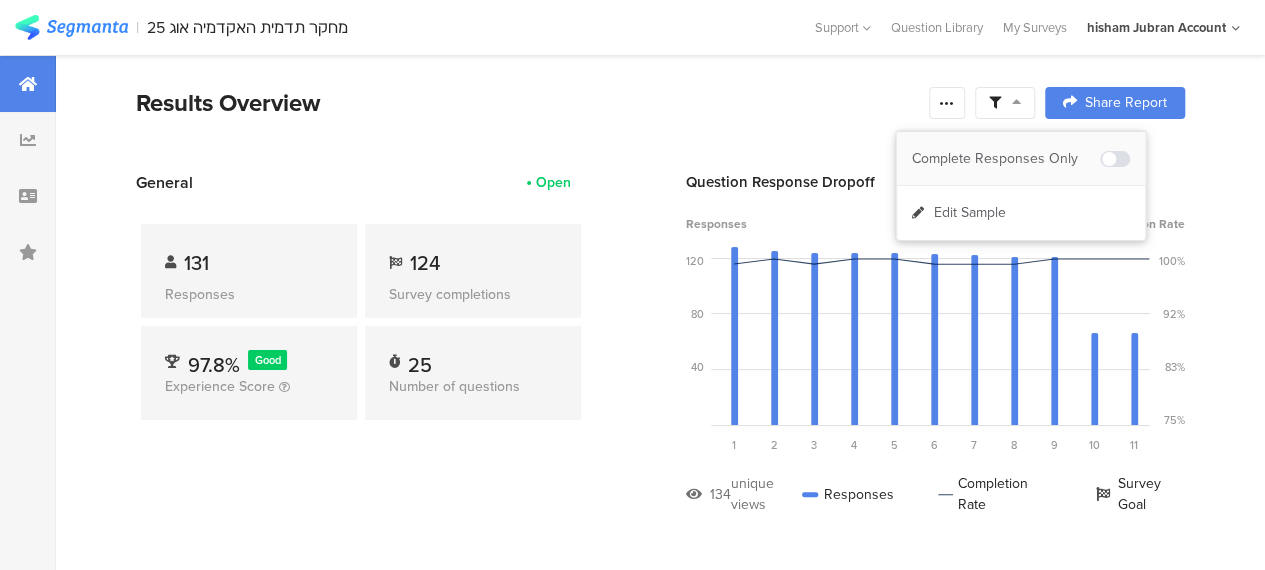 click on "Complete Responses Only" at bounding box center (1006, 159) 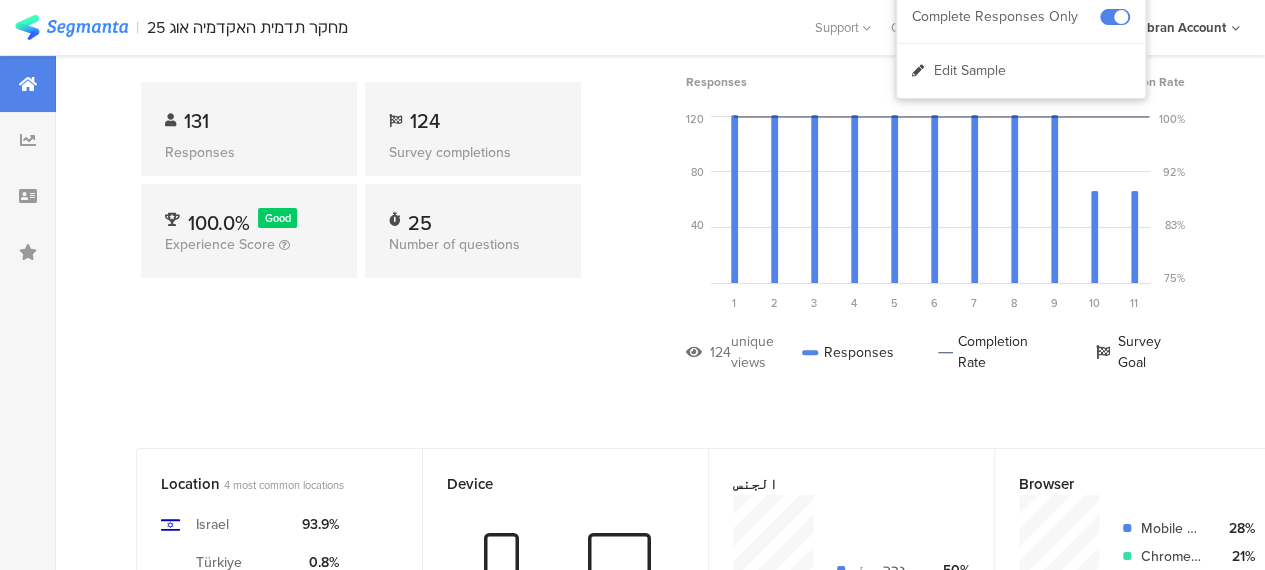 scroll, scrollTop: 0, scrollLeft: 0, axis: both 